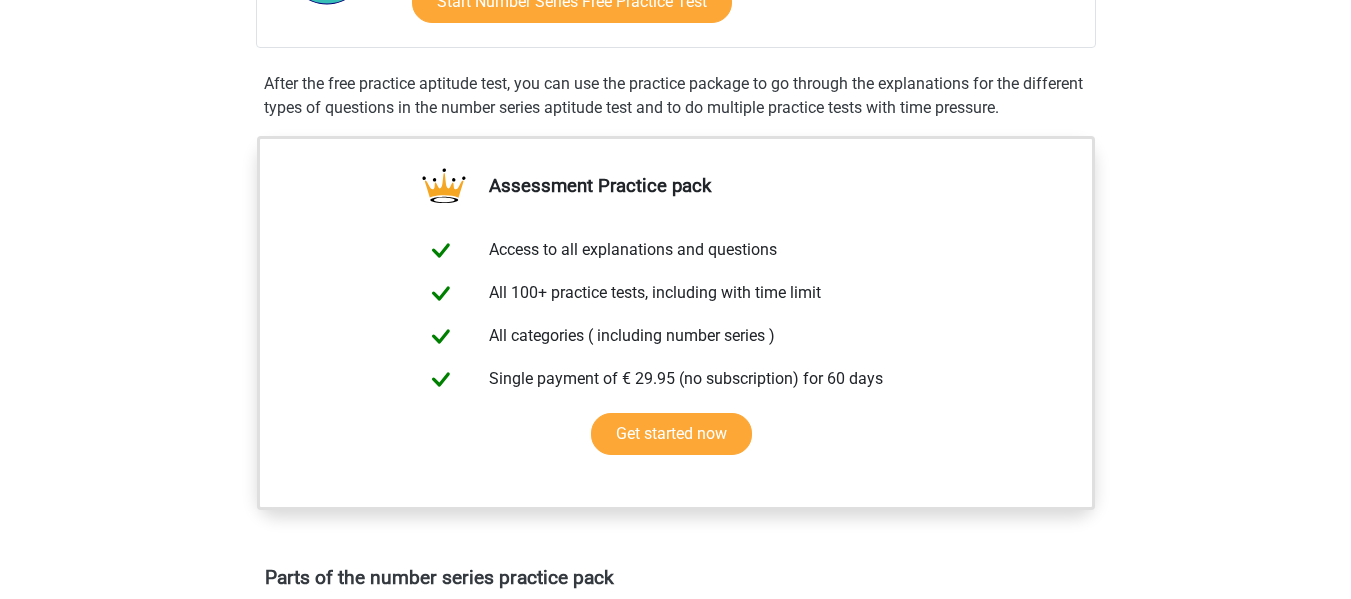 scroll, scrollTop: 300, scrollLeft: 0, axis: vertical 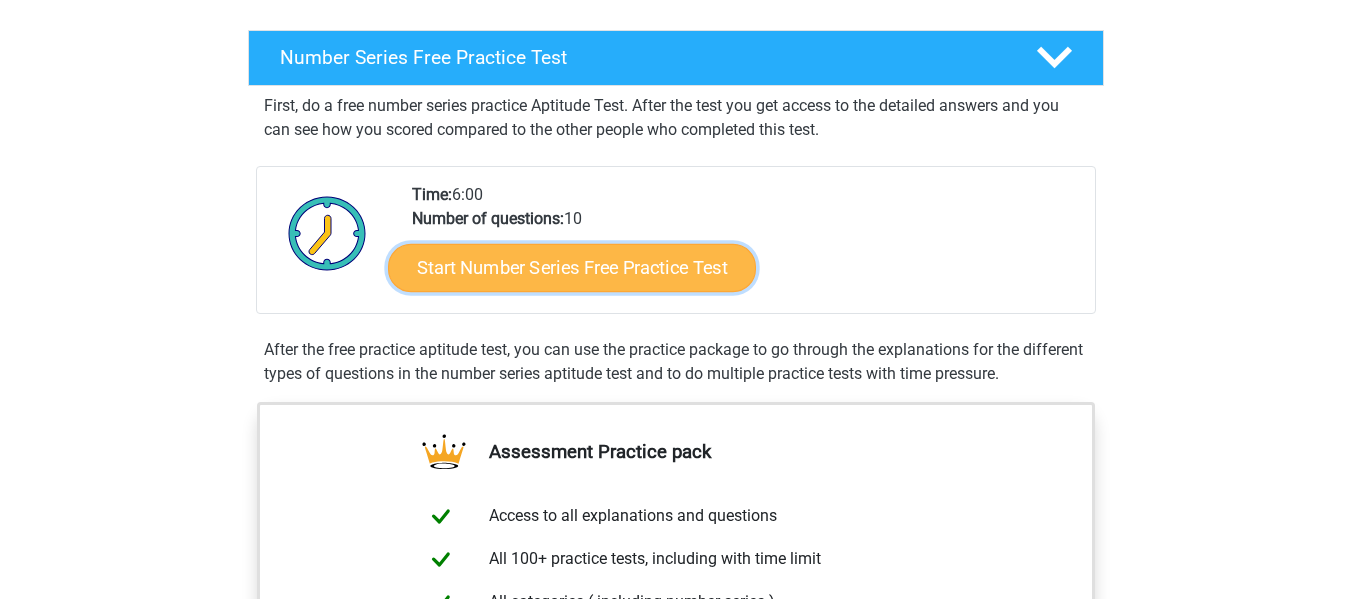 click on "Start Number Series
Free Practice Test" at bounding box center [572, 267] 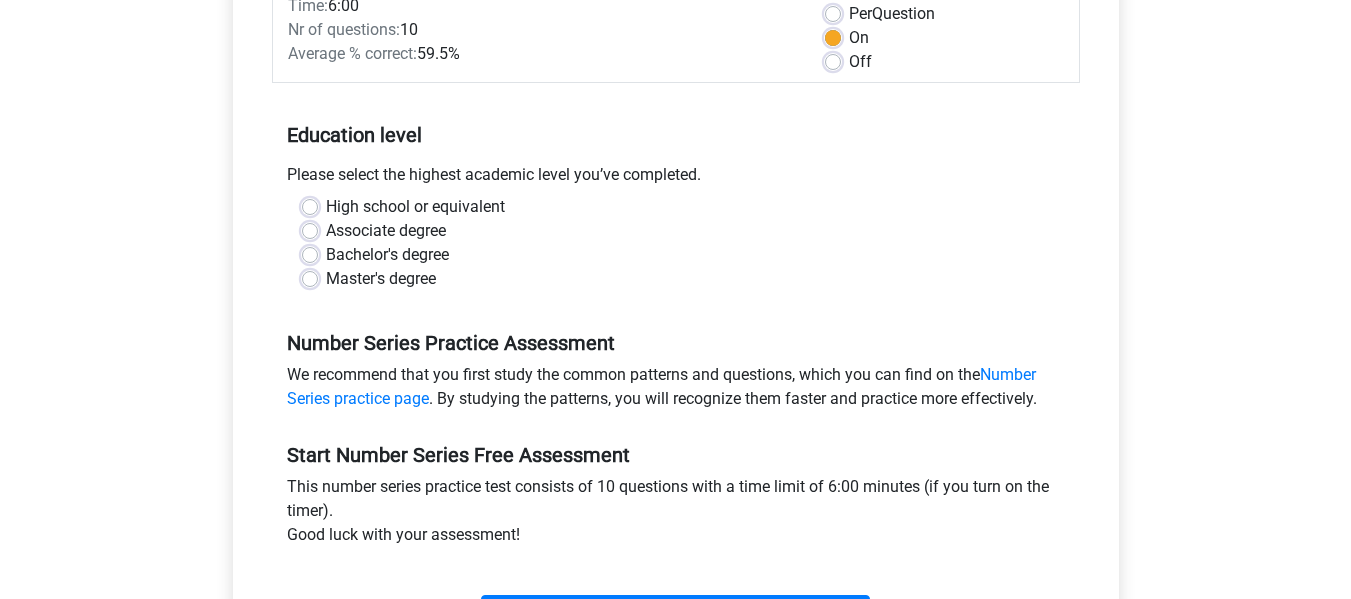 scroll, scrollTop: 300, scrollLeft: 0, axis: vertical 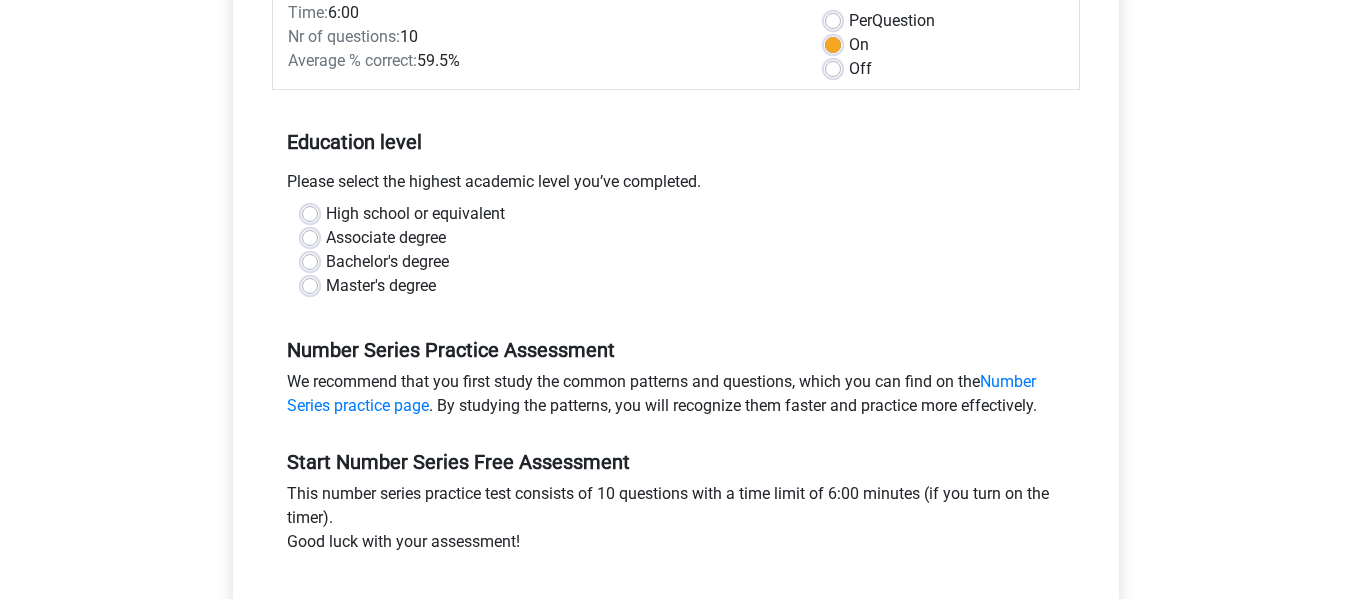 click on "Bachelor's degree" at bounding box center (387, 262) 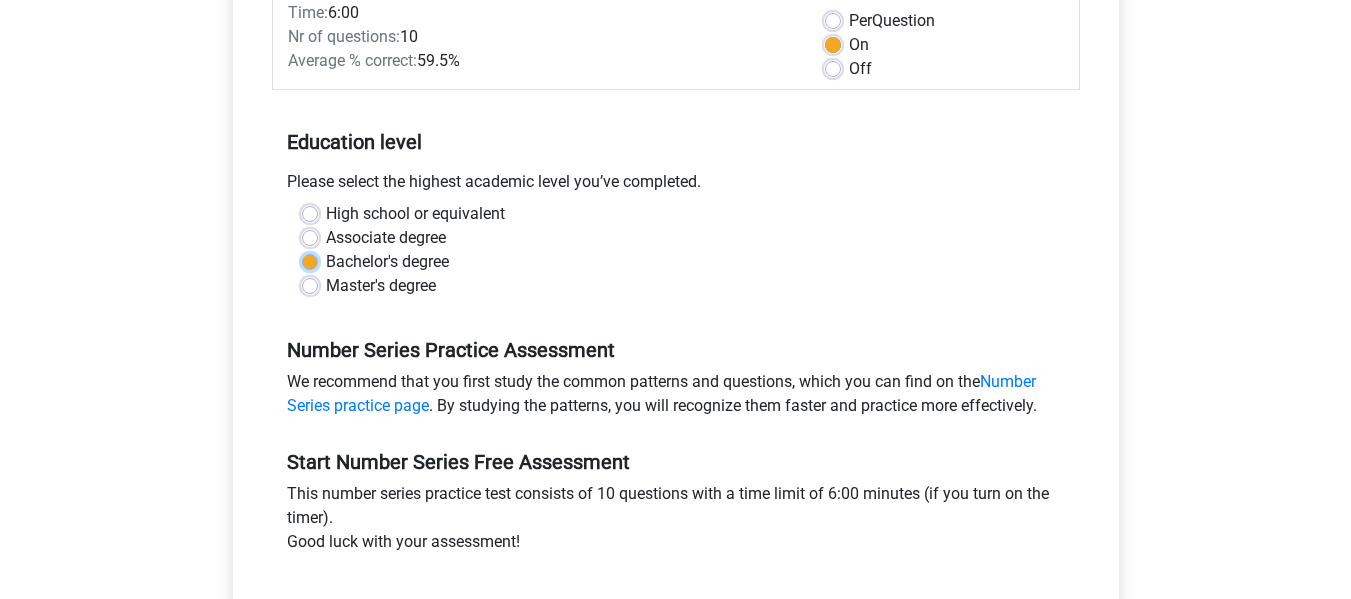 click on "Bachelor's degree" at bounding box center (310, 260) 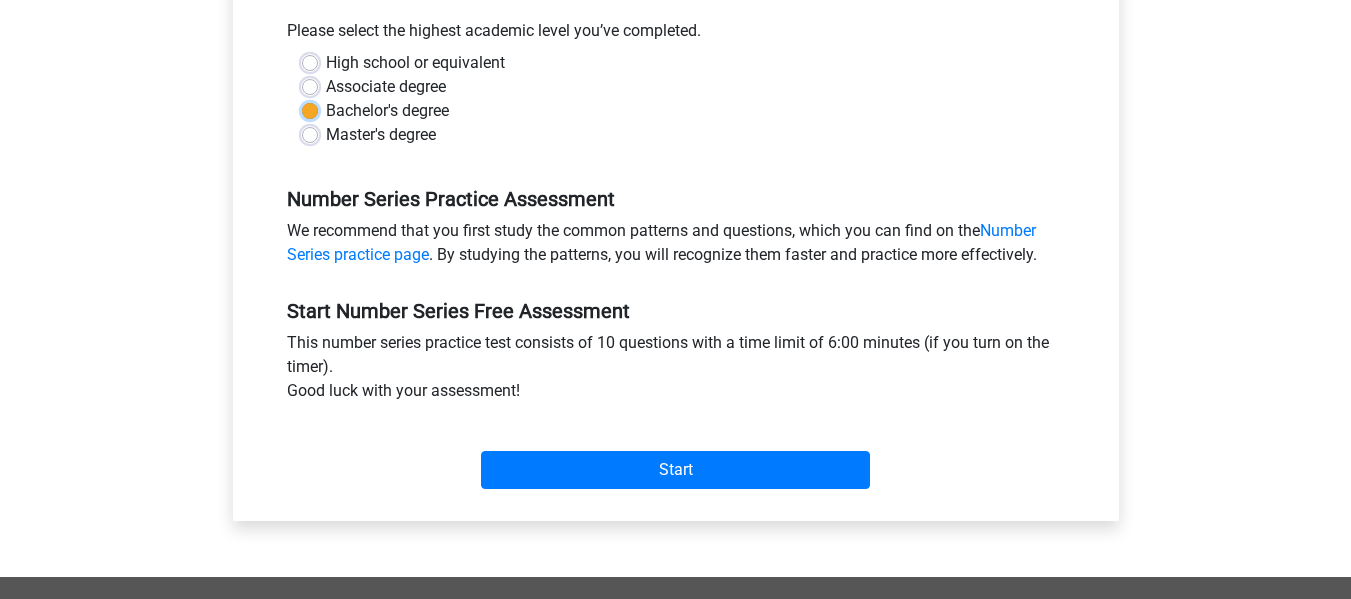 scroll, scrollTop: 500, scrollLeft: 0, axis: vertical 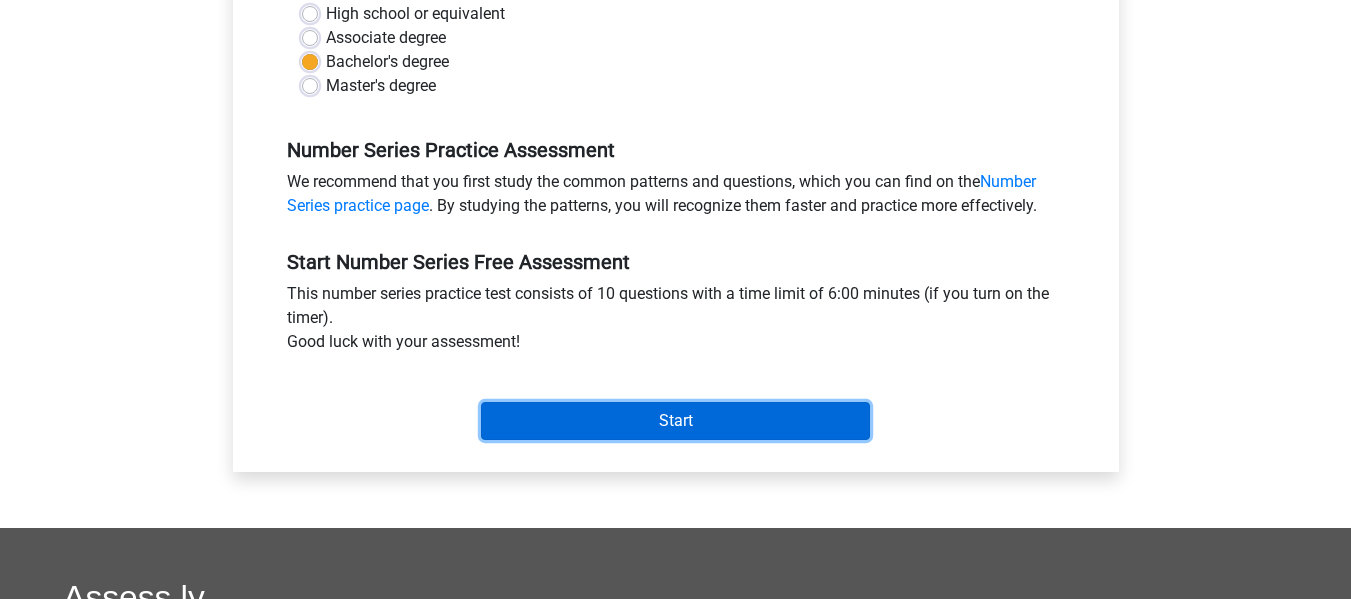 click on "Start" at bounding box center (675, 421) 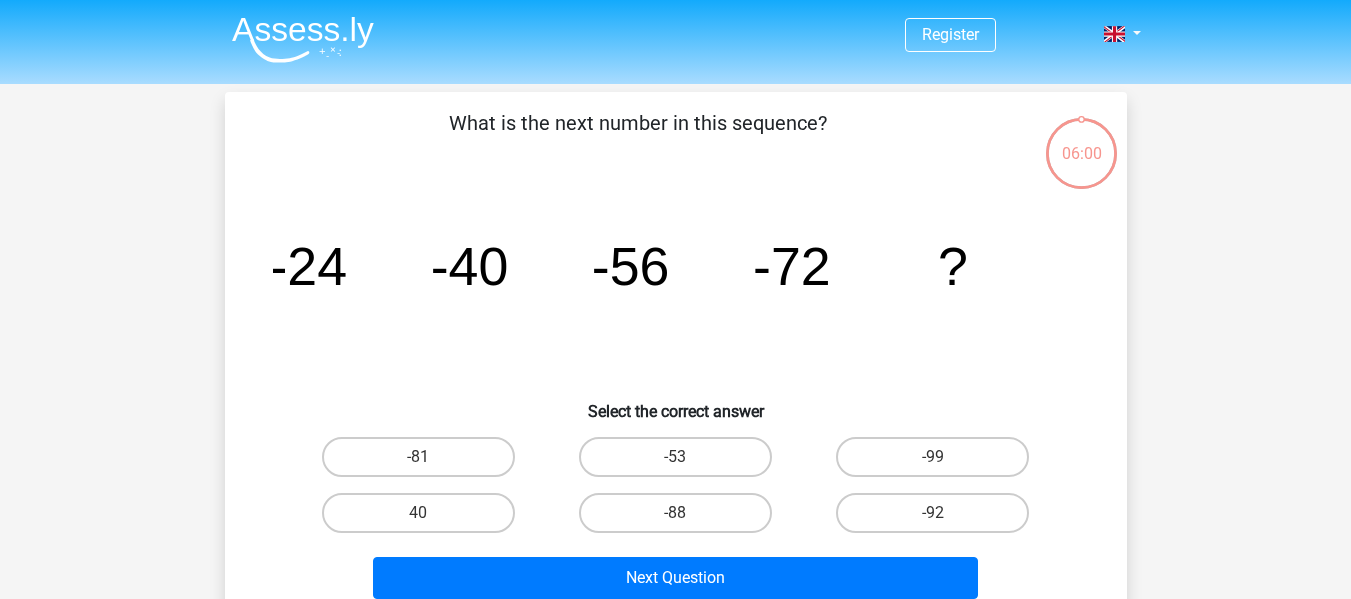 scroll, scrollTop: 0, scrollLeft: 0, axis: both 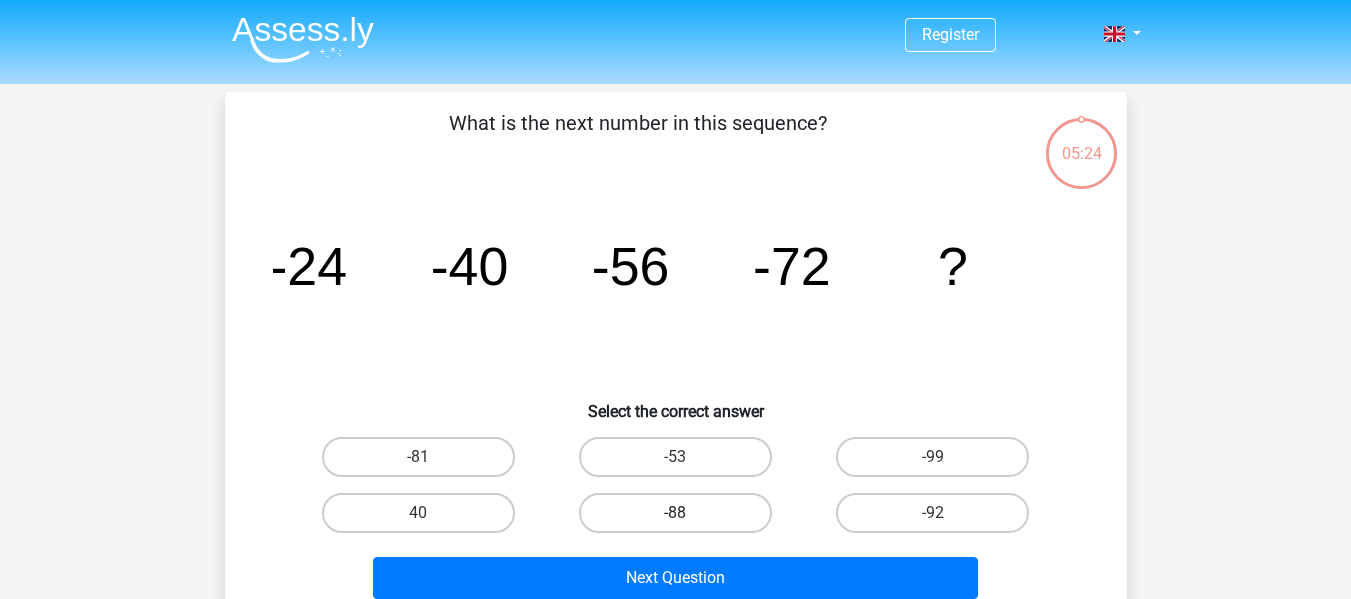 click on "-88" at bounding box center [675, 513] 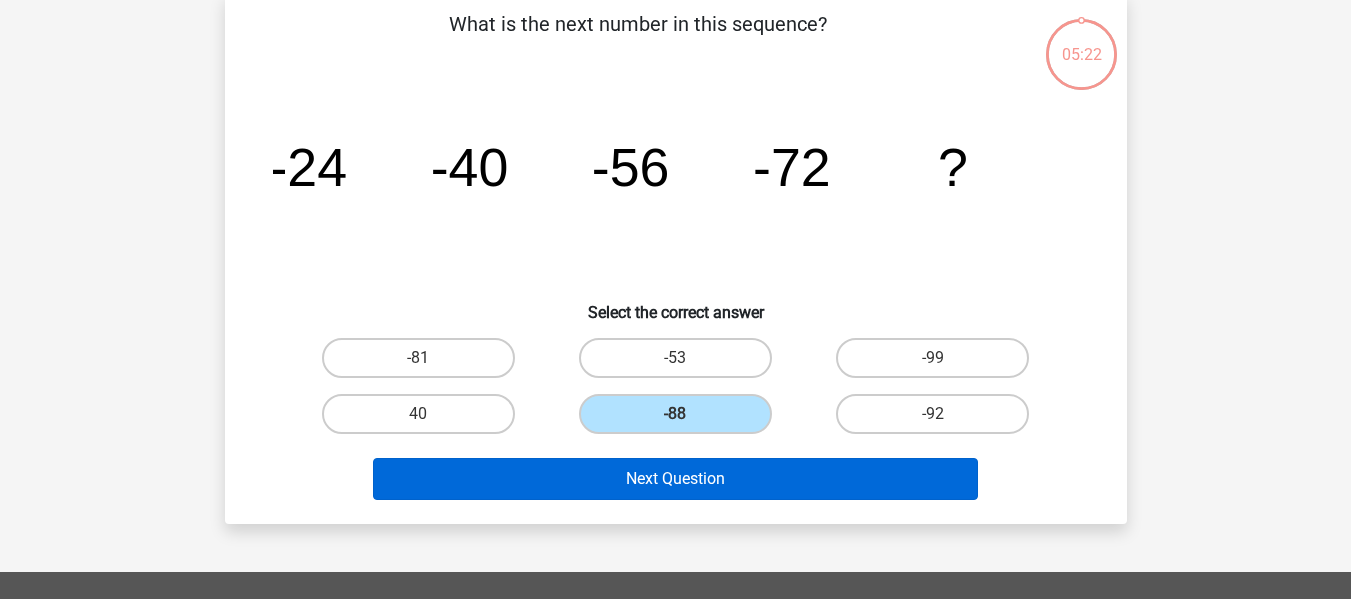 scroll, scrollTop: 300, scrollLeft: 0, axis: vertical 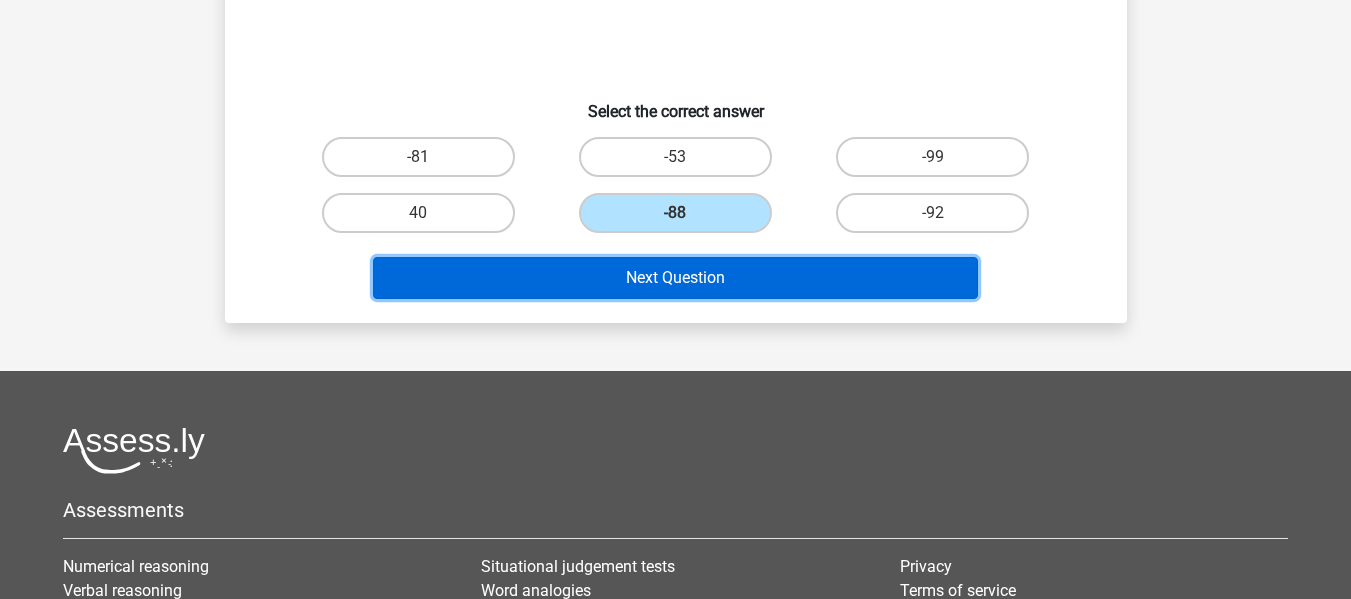 click on "Next Question" at bounding box center (675, 278) 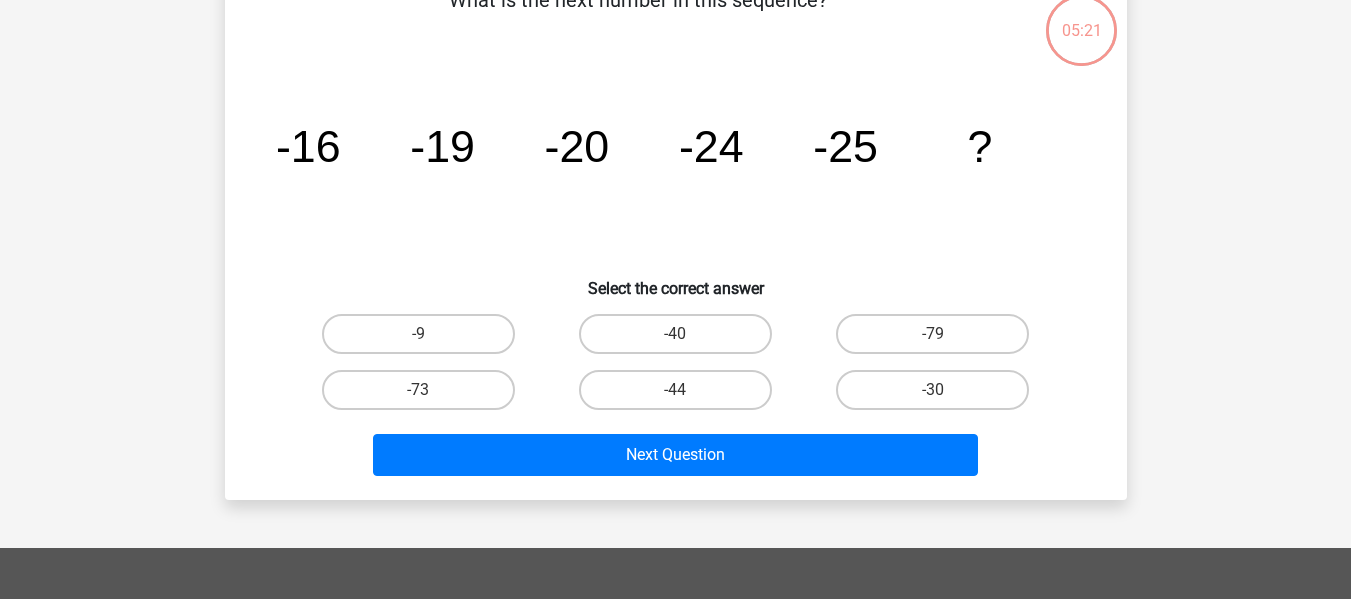 scroll, scrollTop: 92, scrollLeft: 0, axis: vertical 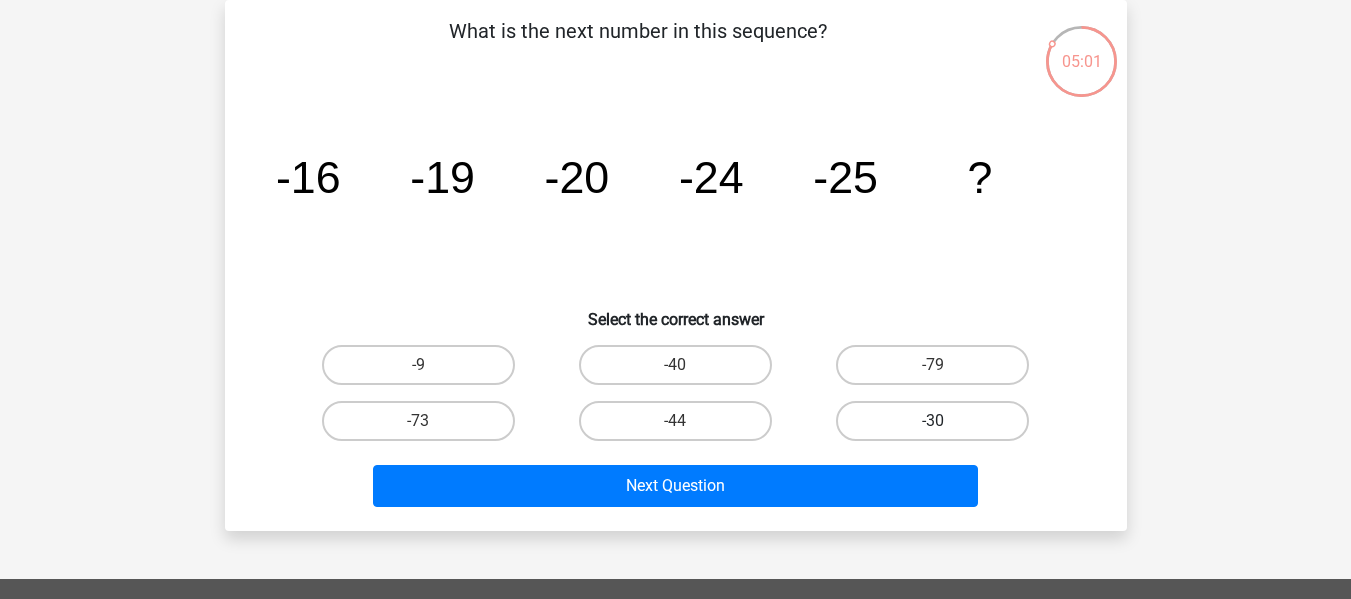 click on "-30" at bounding box center (932, 421) 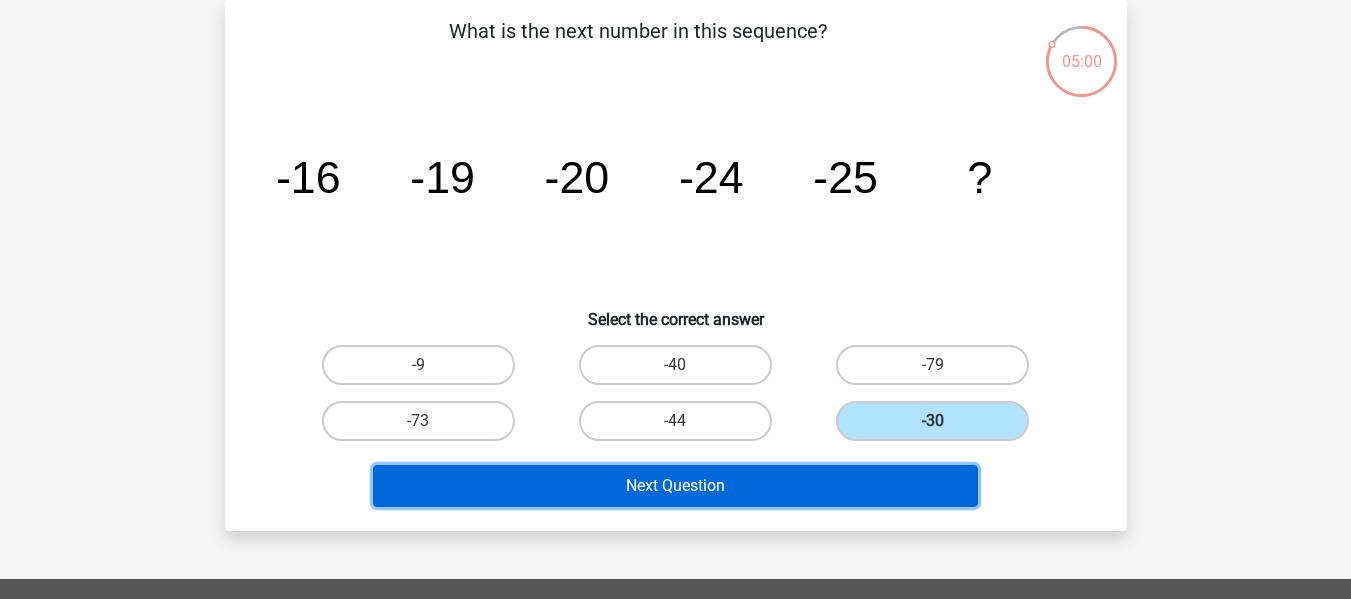 click on "Next Question" at bounding box center [675, 486] 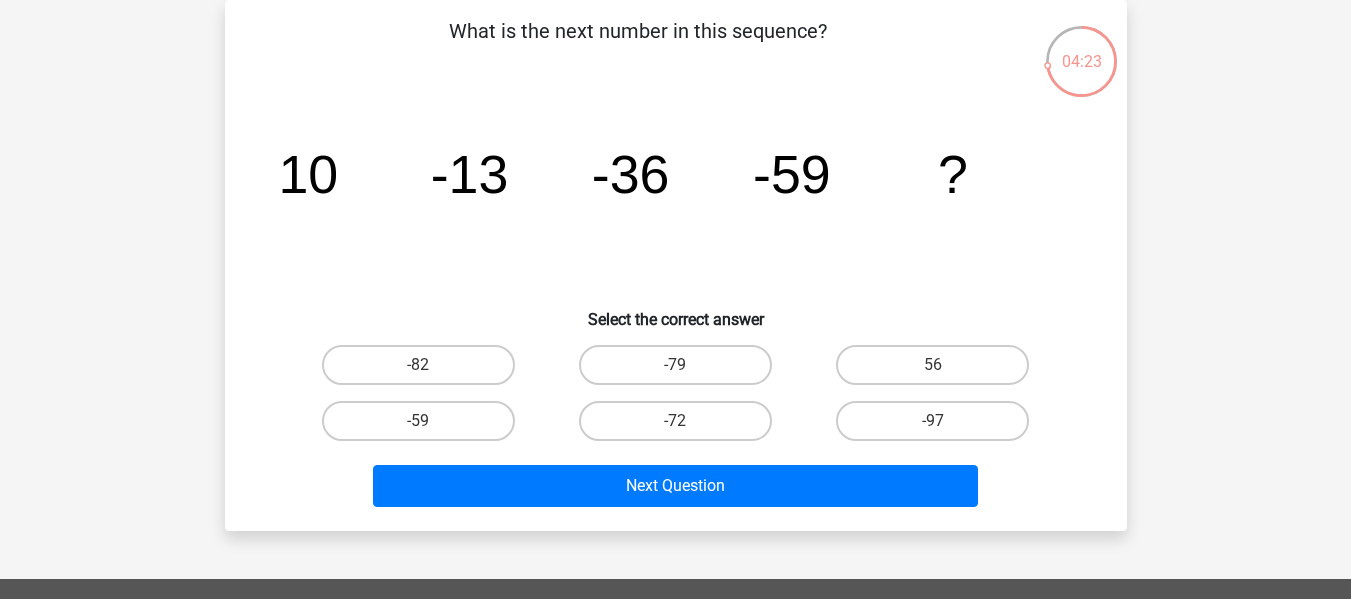 click on "-82" at bounding box center (424, 371) 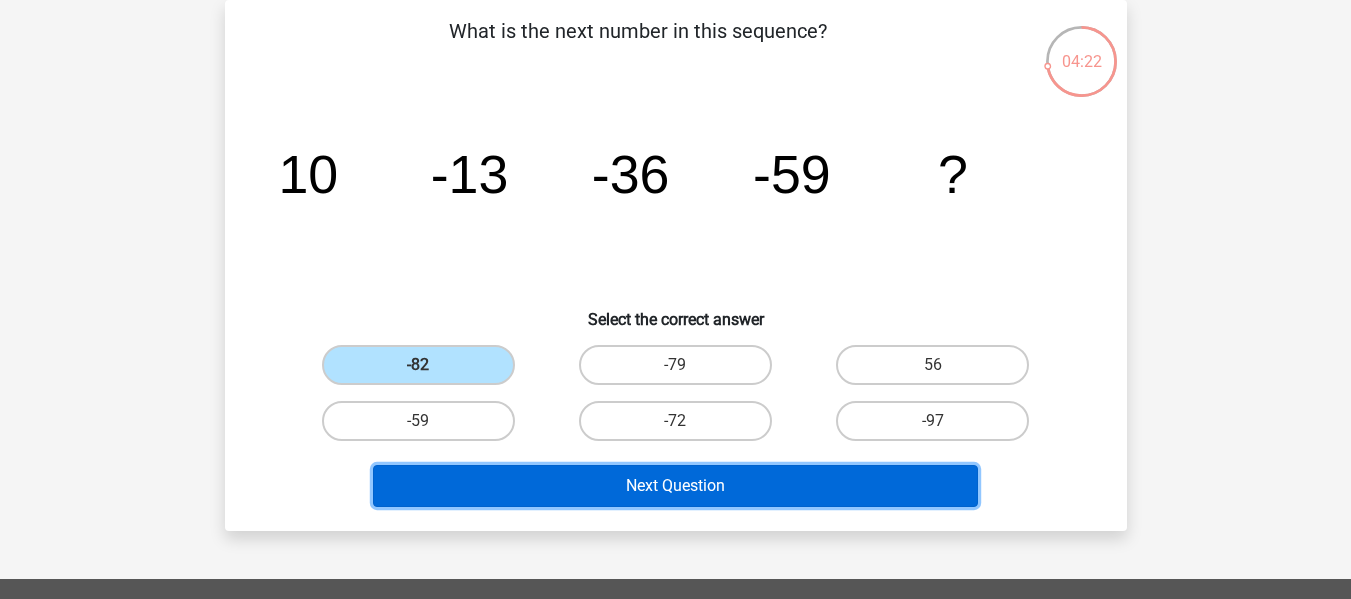 click on "Next Question" at bounding box center (675, 486) 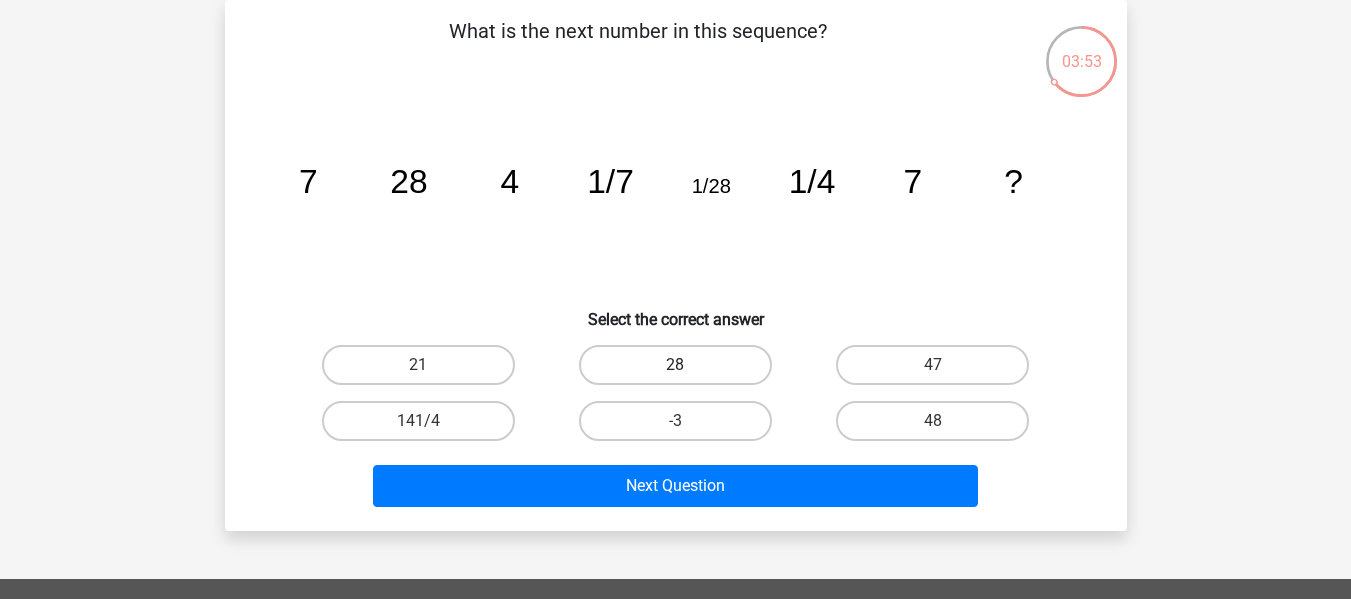click on "28" at bounding box center (675, 365) 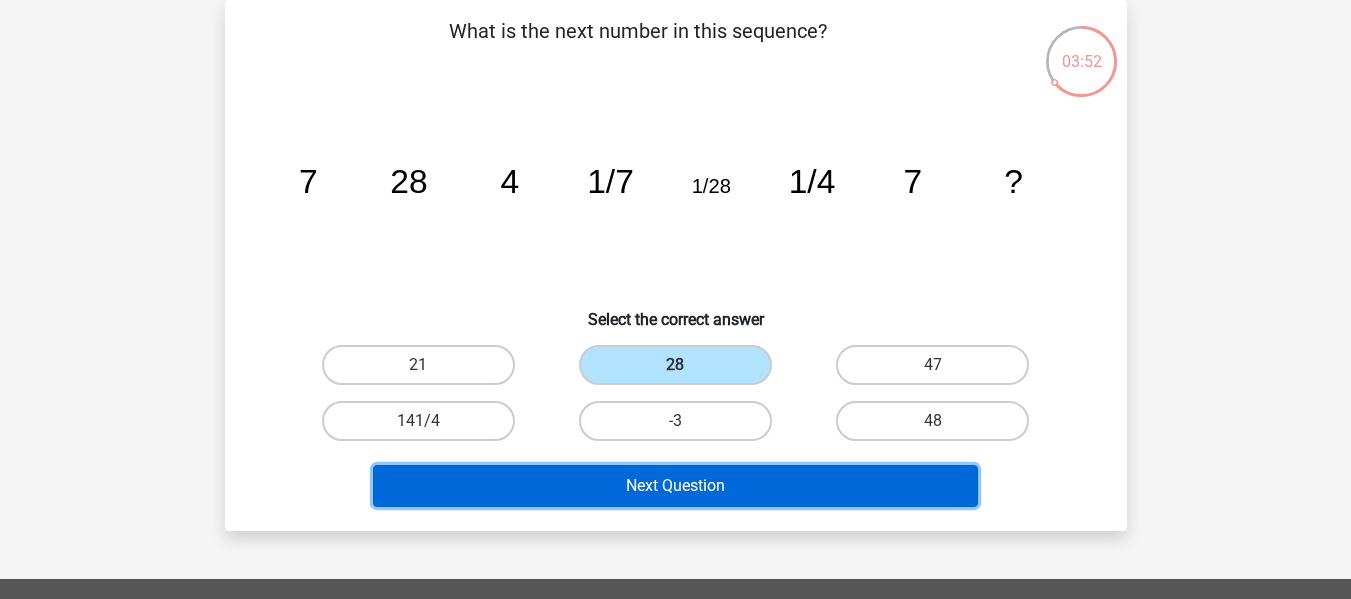 click on "Next Question" at bounding box center [675, 486] 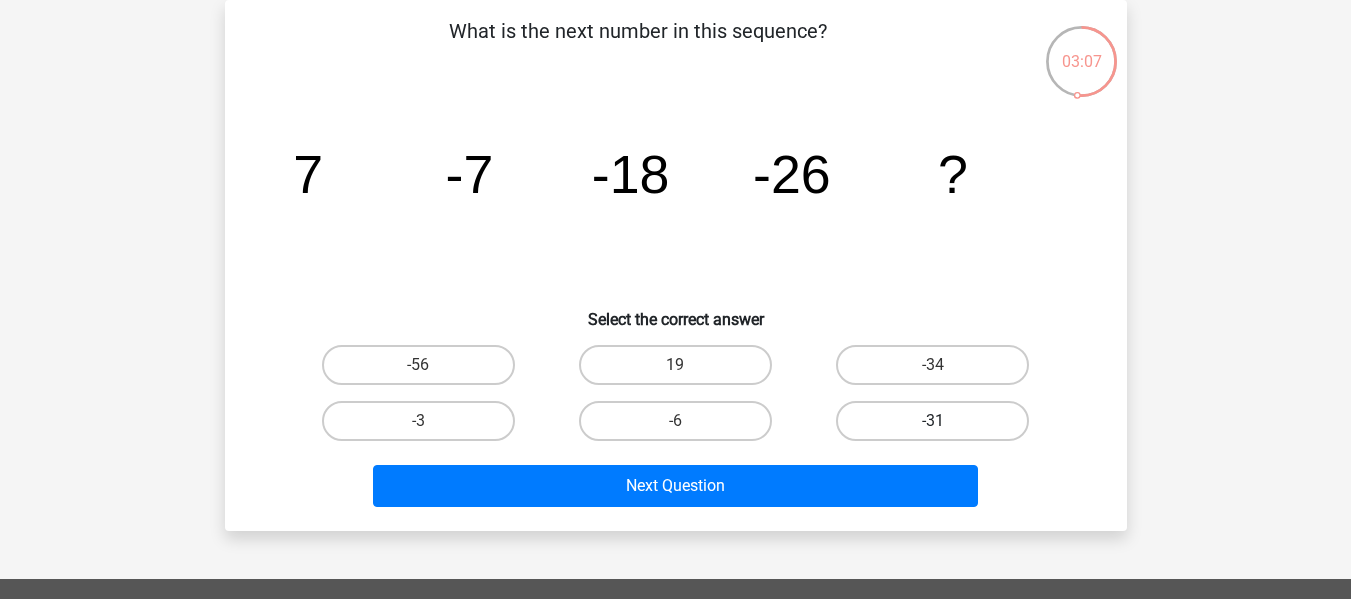 click on "-31" at bounding box center [932, 421] 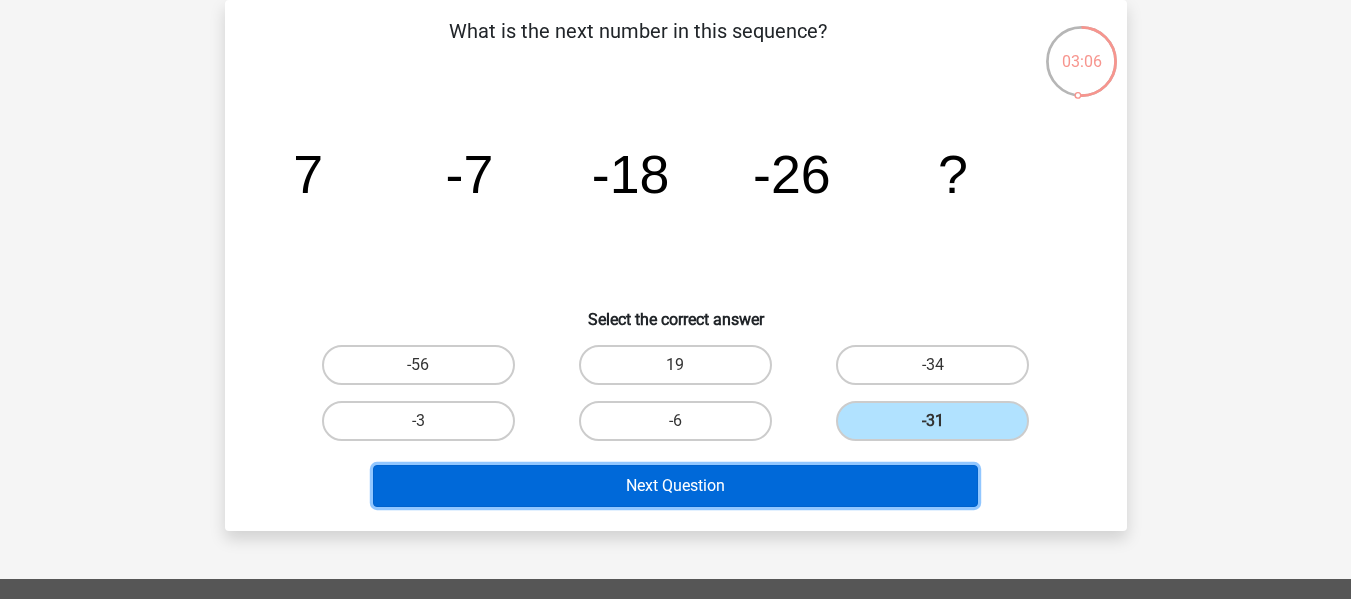 click on "Next Question" at bounding box center [675, 486] 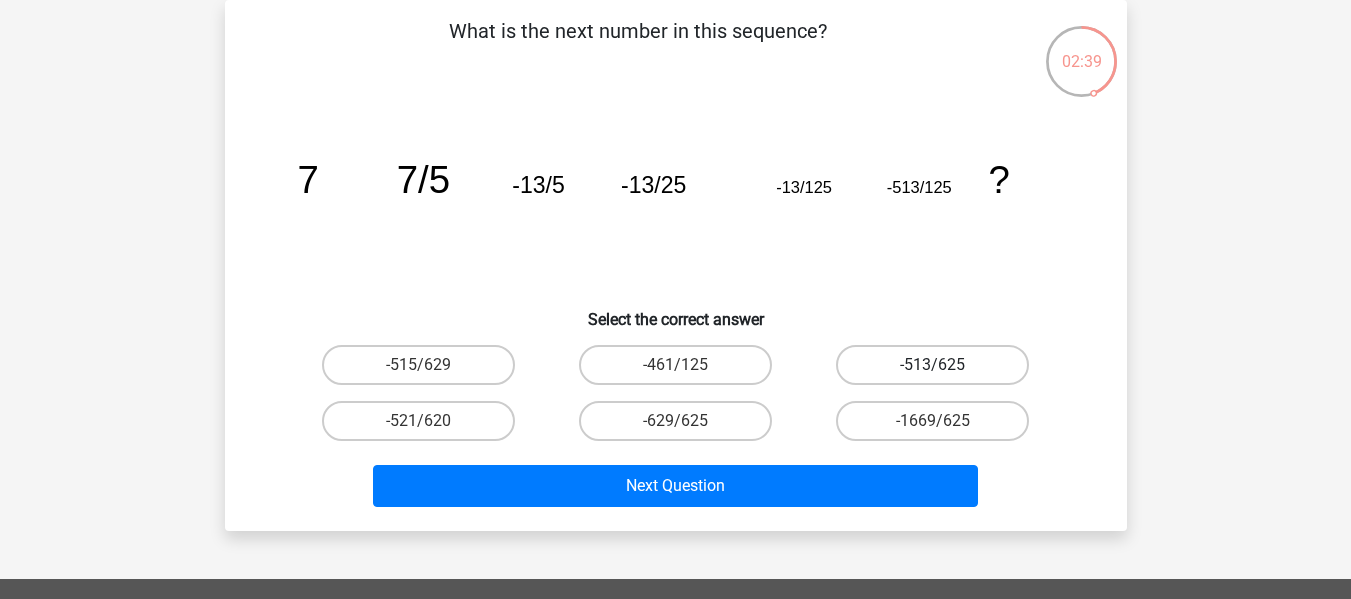 click on "-513/625" at bounding box center (932, 365) 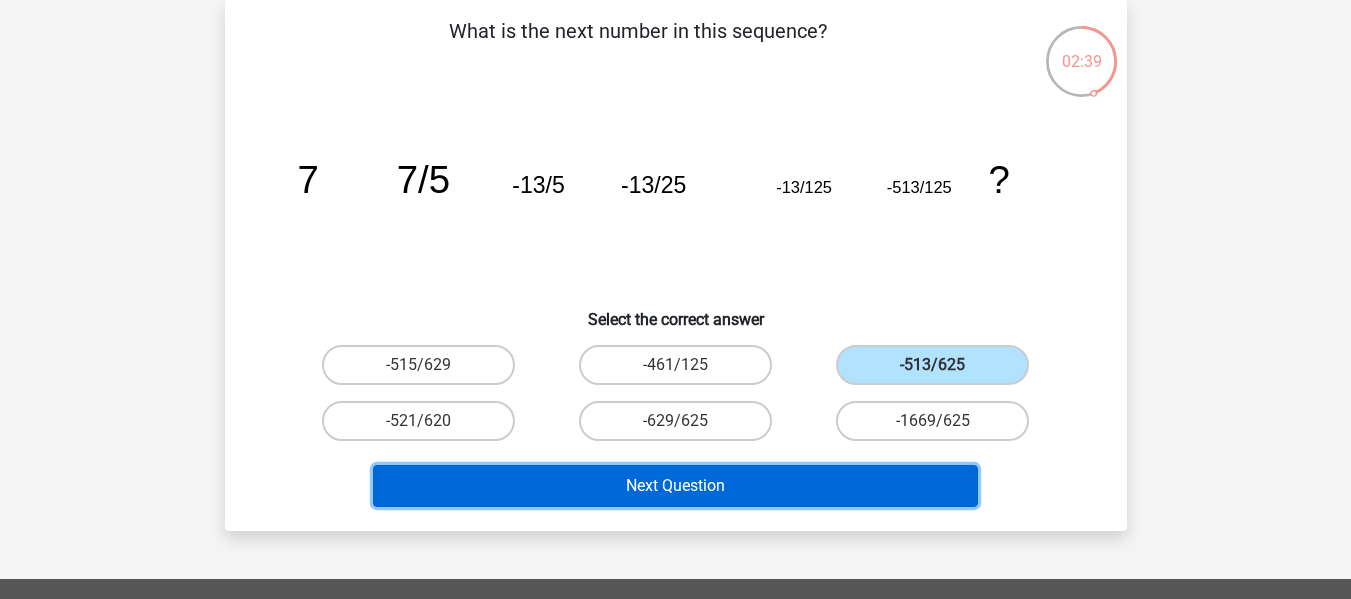 click on "Next Question" at bounding box center (675, 486) 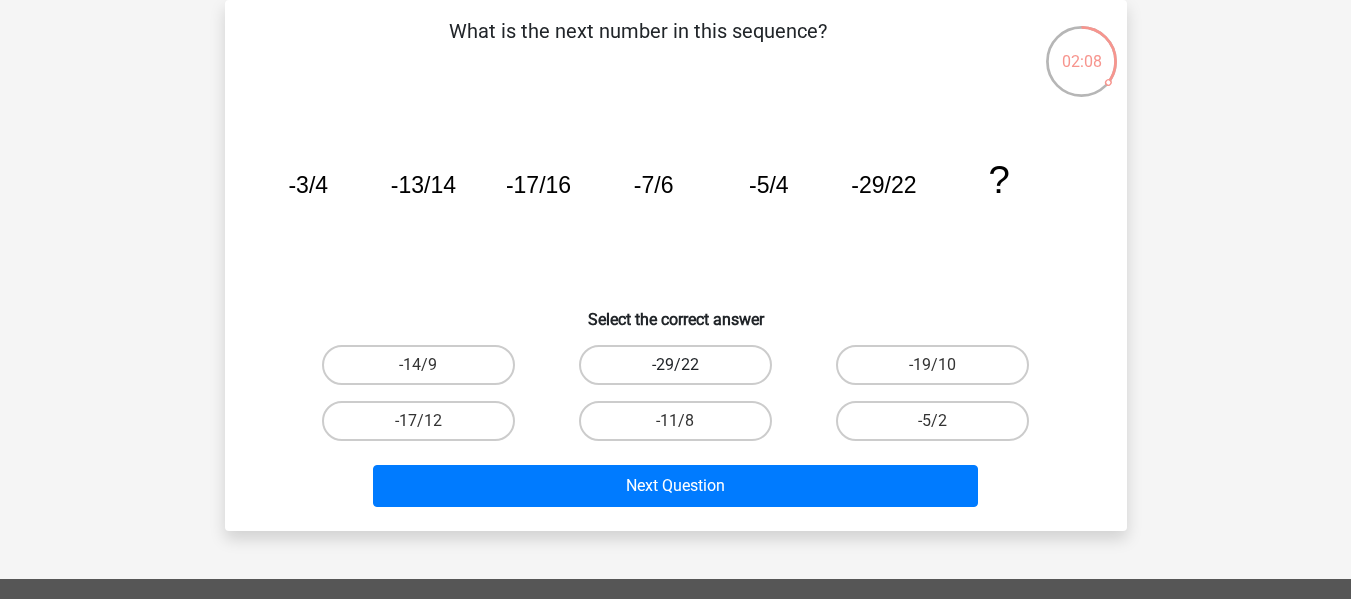 click on "-29/22" at bounding box center [675, 365] 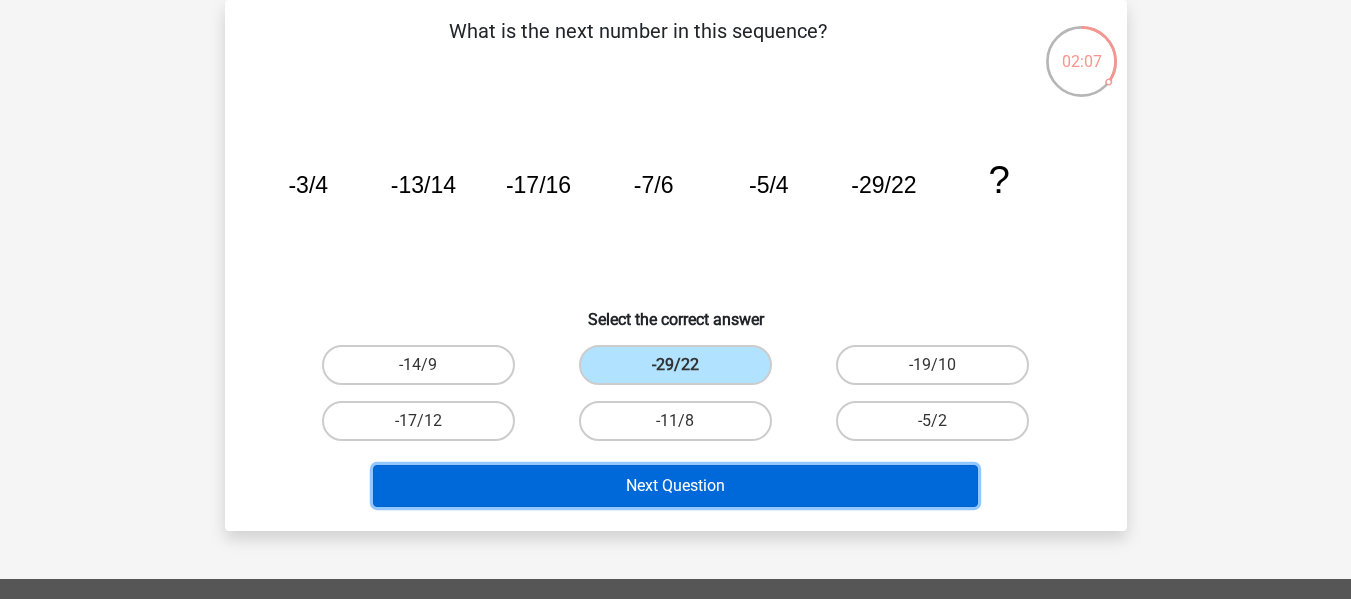 click on "Next Question" at bounding box center [675, 486] 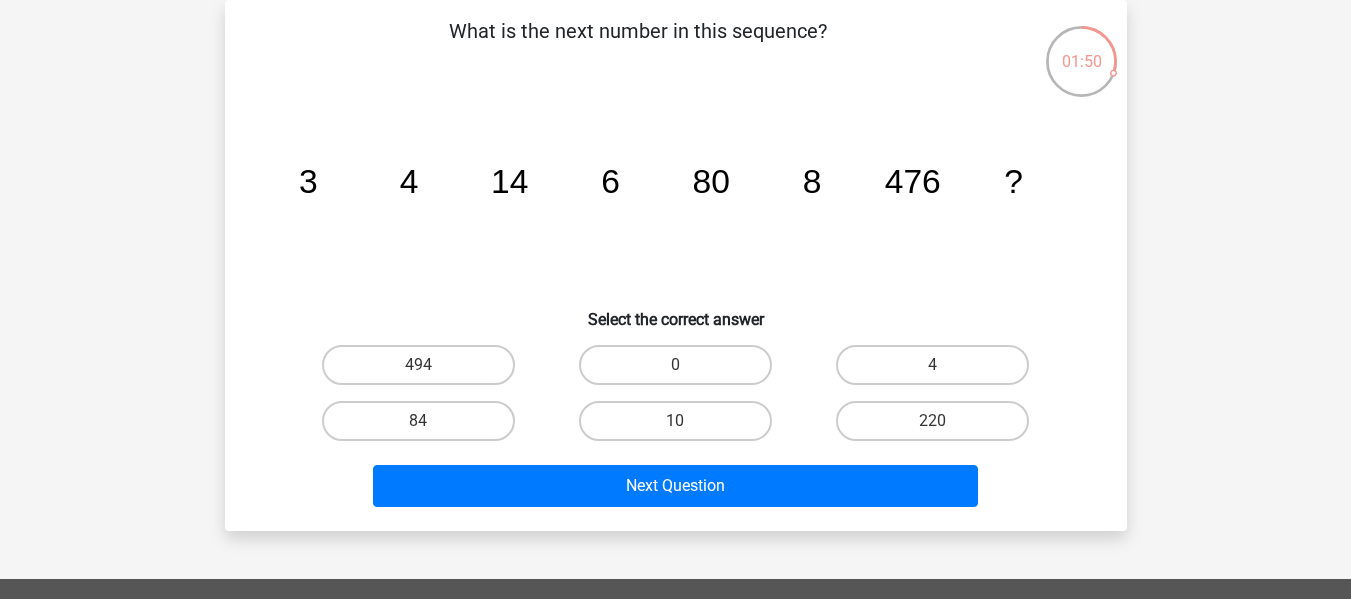 drag, startPoint x: 666, startPoint y: 428, endPoint x: 675, endPoint y: 453, distance: 26.57066 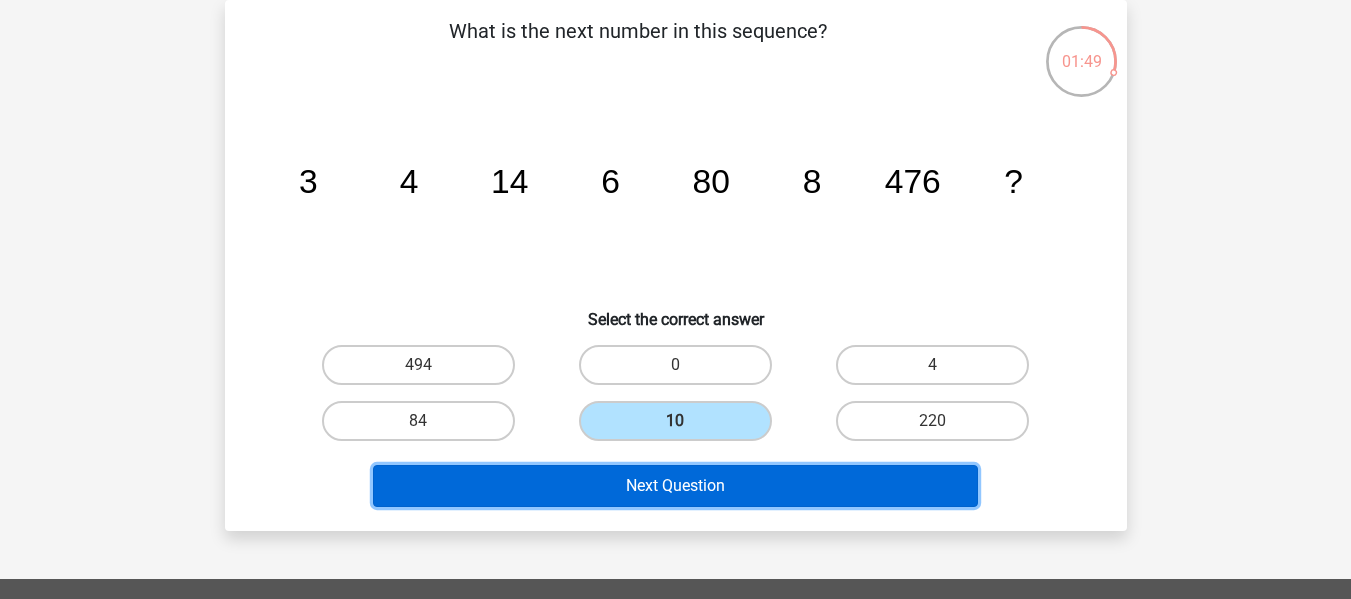 click on "Next Question" at bounding box center (675, 486) 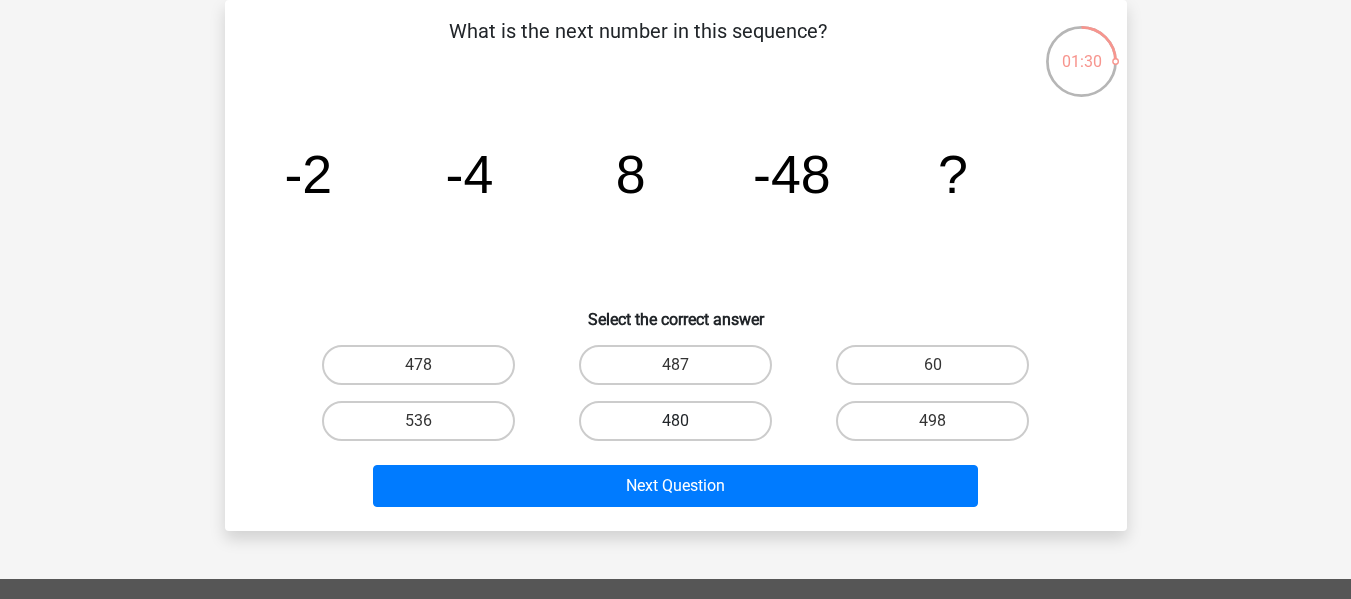 click on "480" at bounding box center (675, 421) 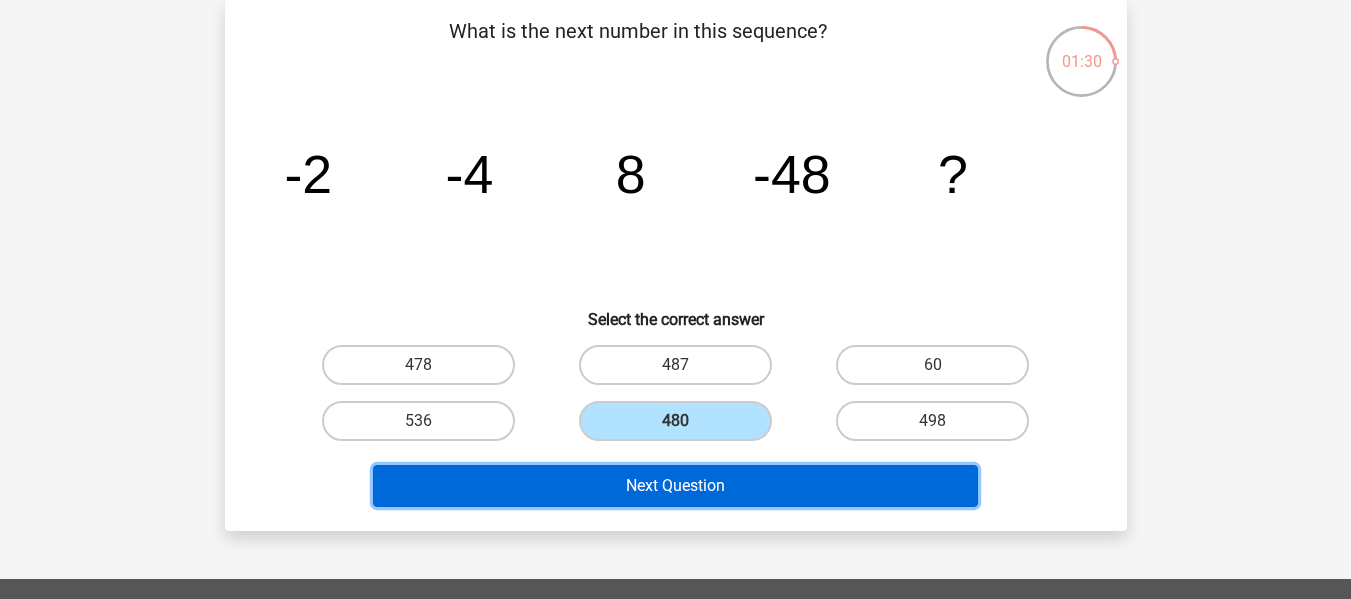 click on "Next Question" at bounding box center (675, 486) 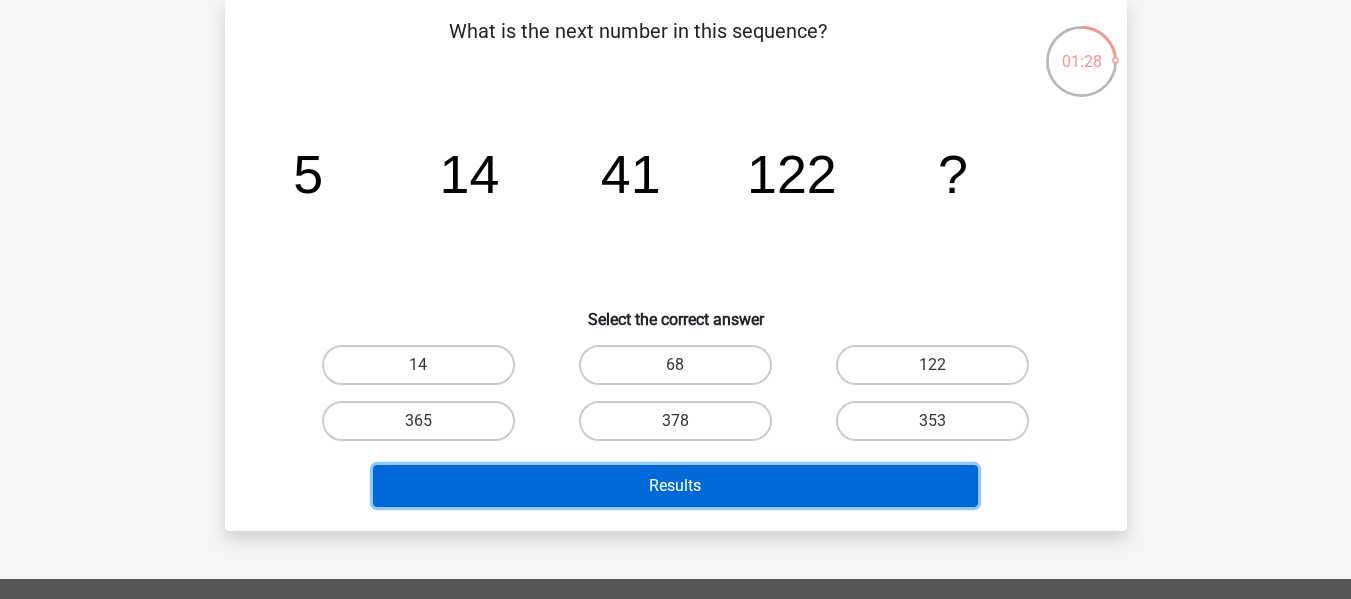 click on "Results" at bounding box center [675, 486] 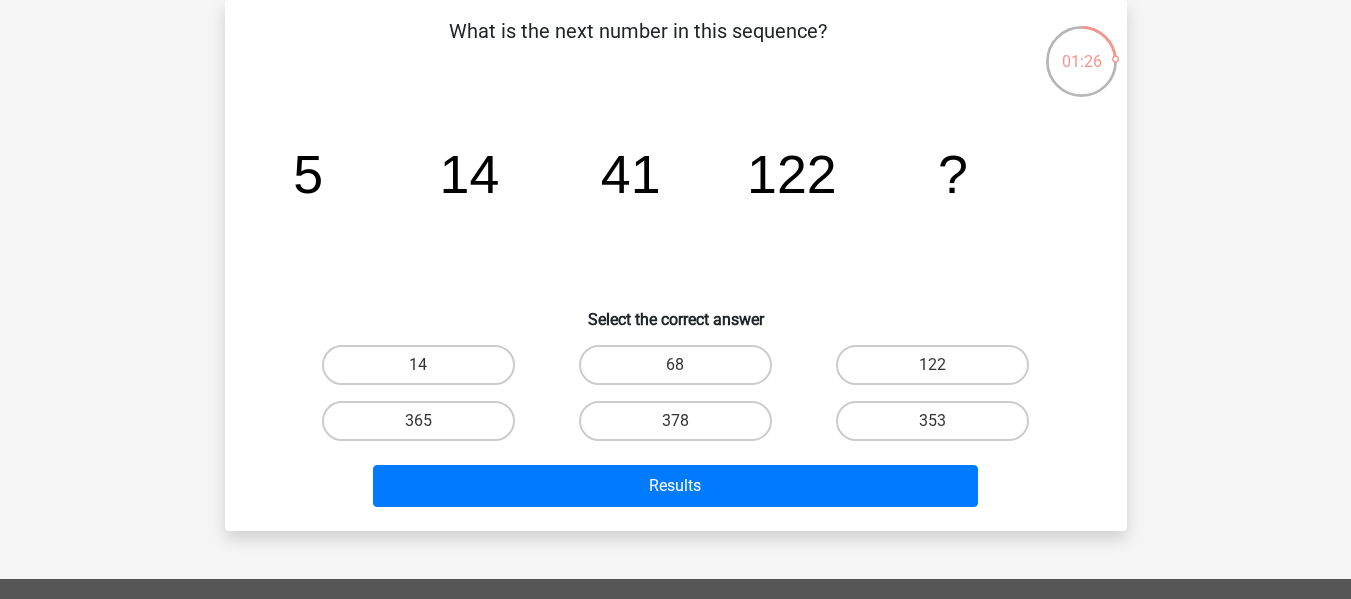 click on "image/svg+xml
5
14
41
122
?" 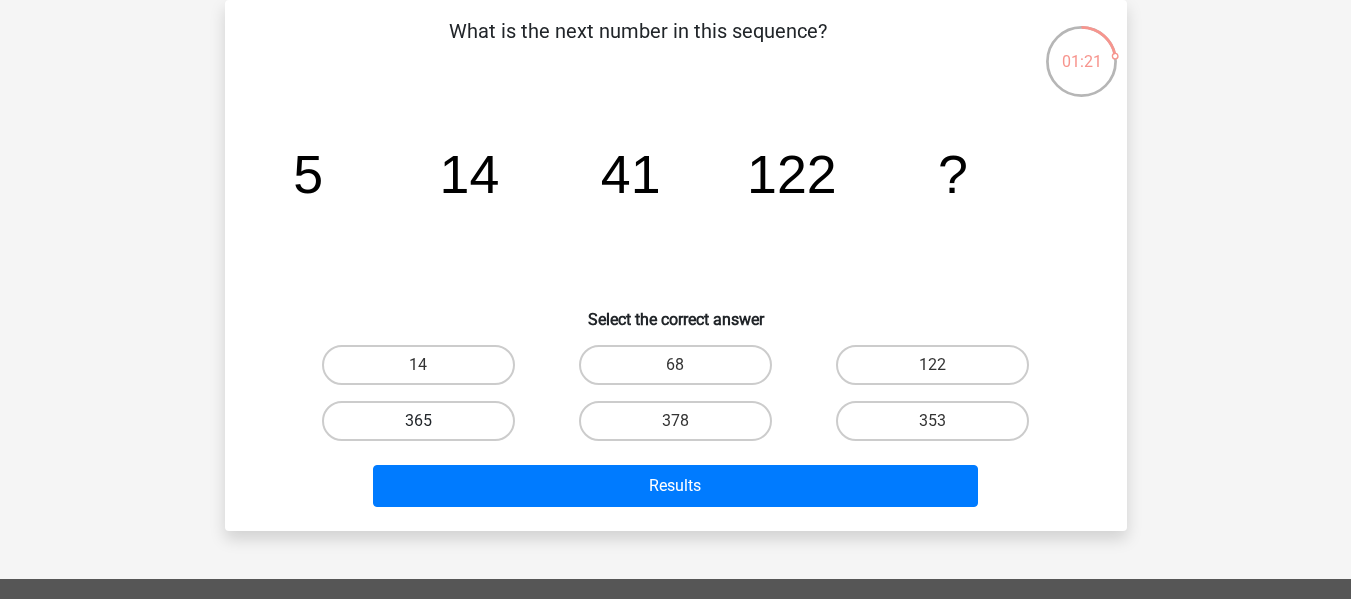 click on "365" at bounding box center (418, 421) 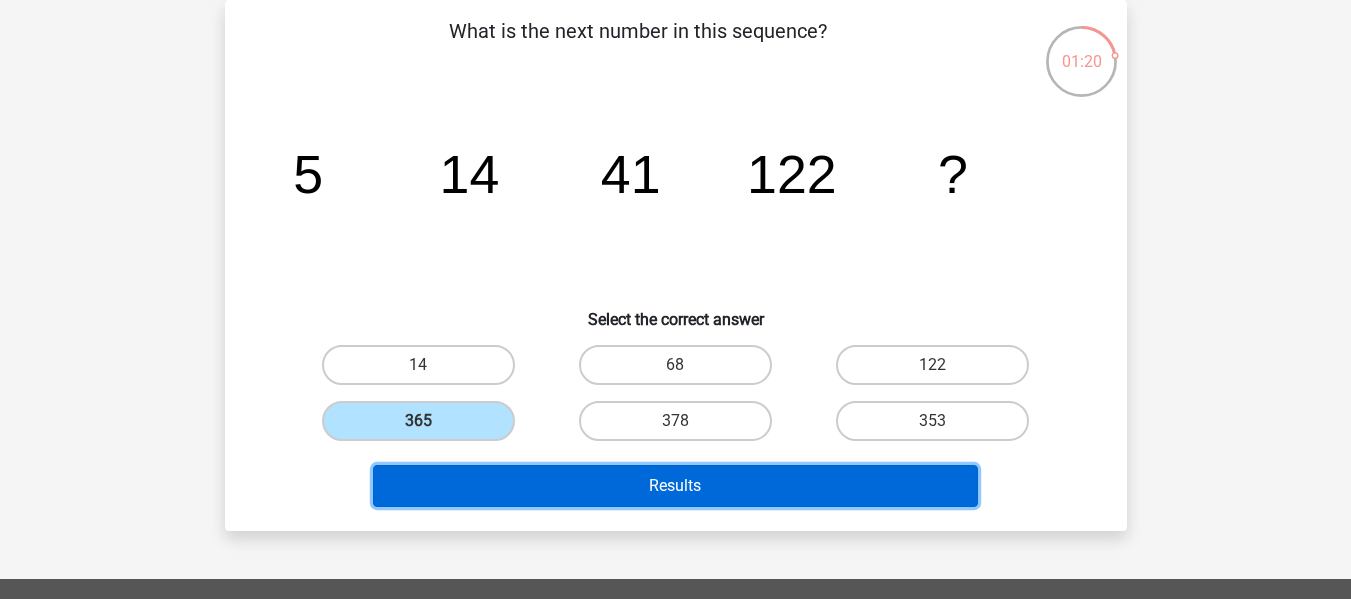 click on "Results" at bounding box center [675, 486] 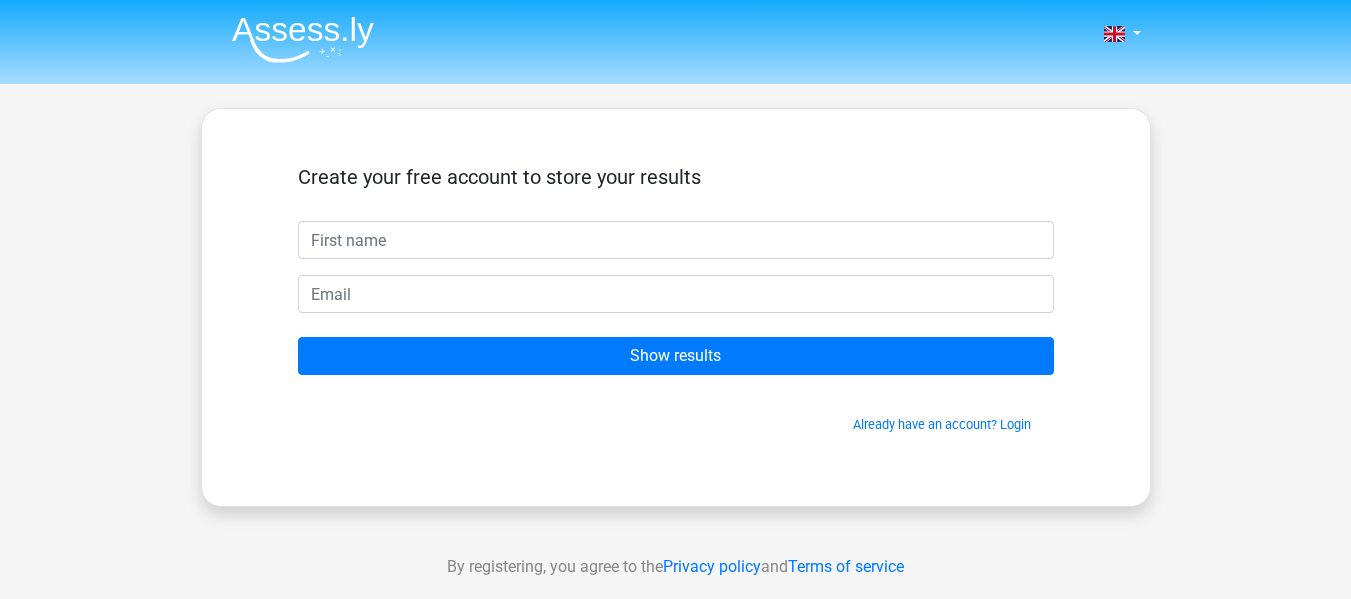 scroll, scrollTop: 0, scrollLeft: 0, axis: both 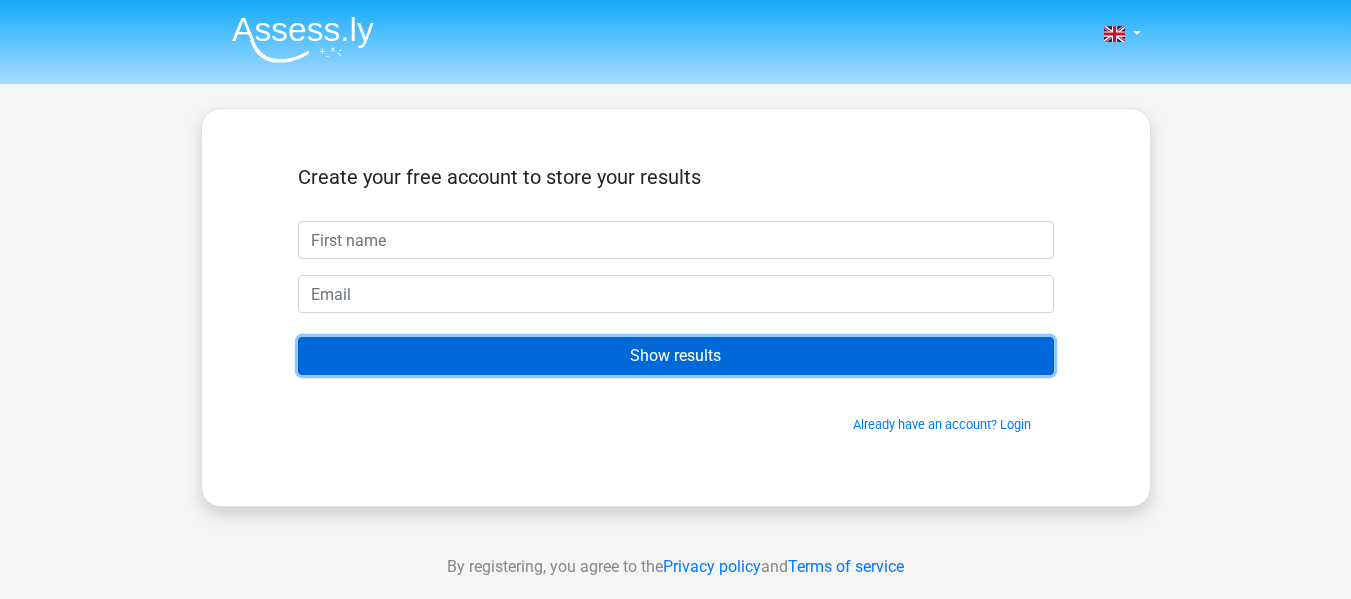 click on "Show results" at bounding box center (676, 356) 